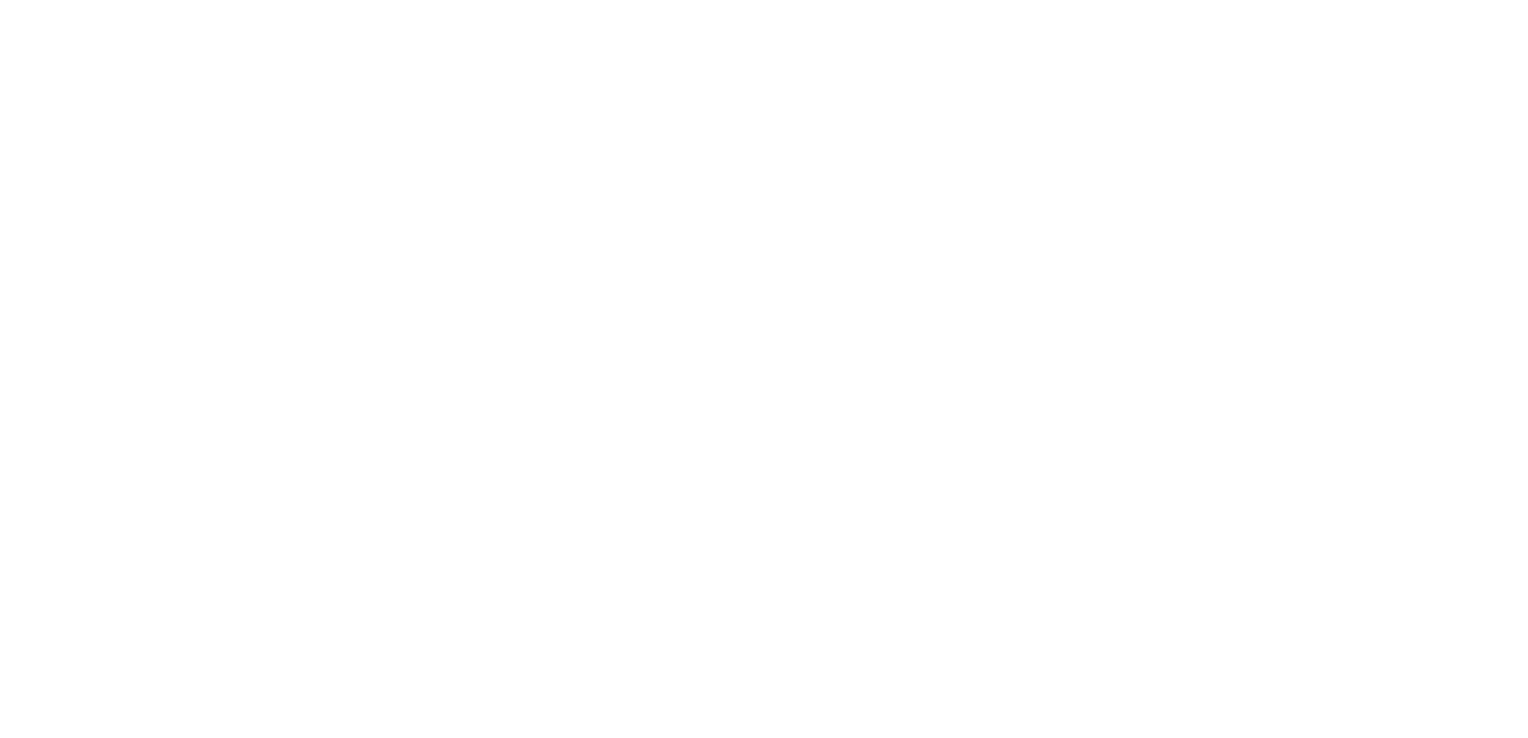 scroll, scrollTop: 0, scrollLeft: 0, axis: both 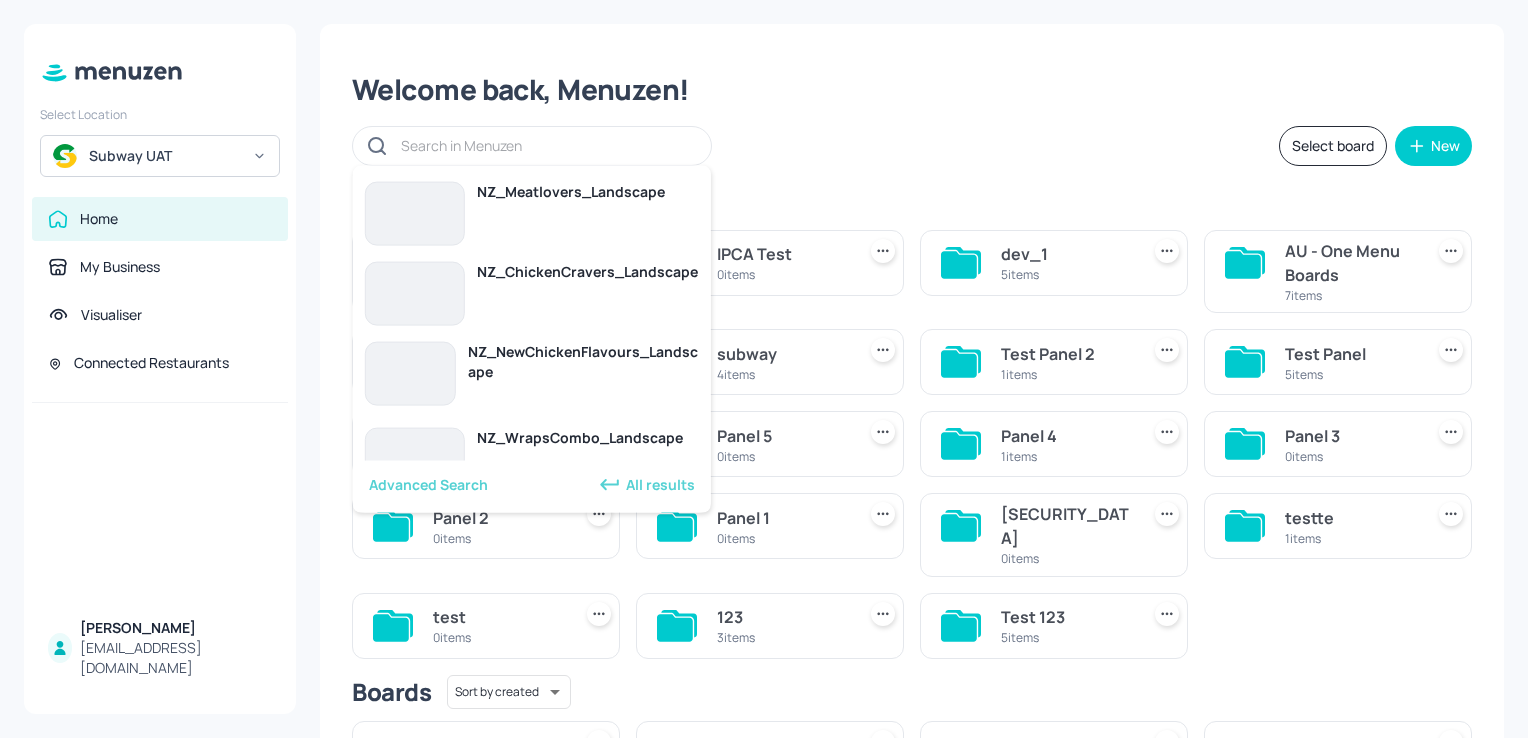 click at bounding box center (546, 145) 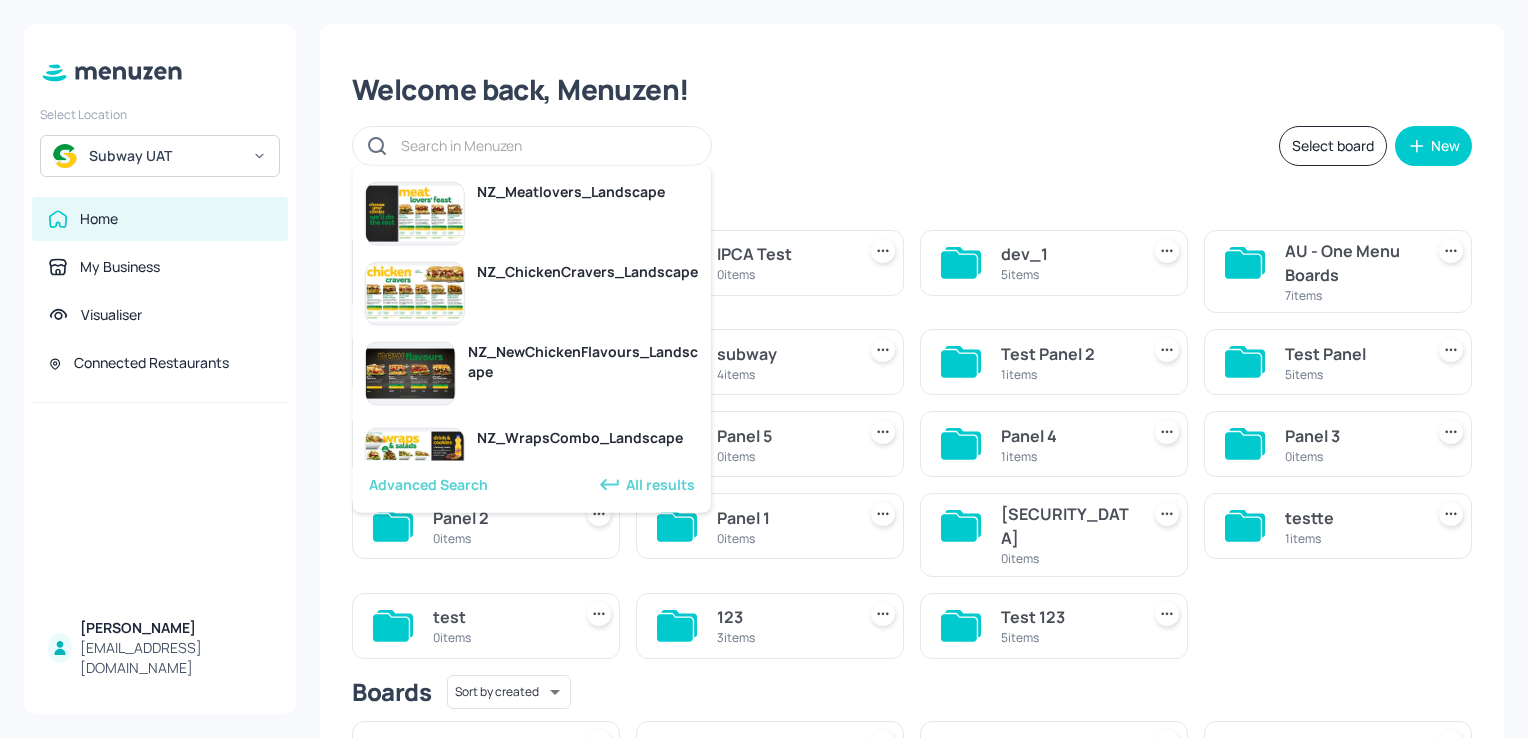 paste on "16751" 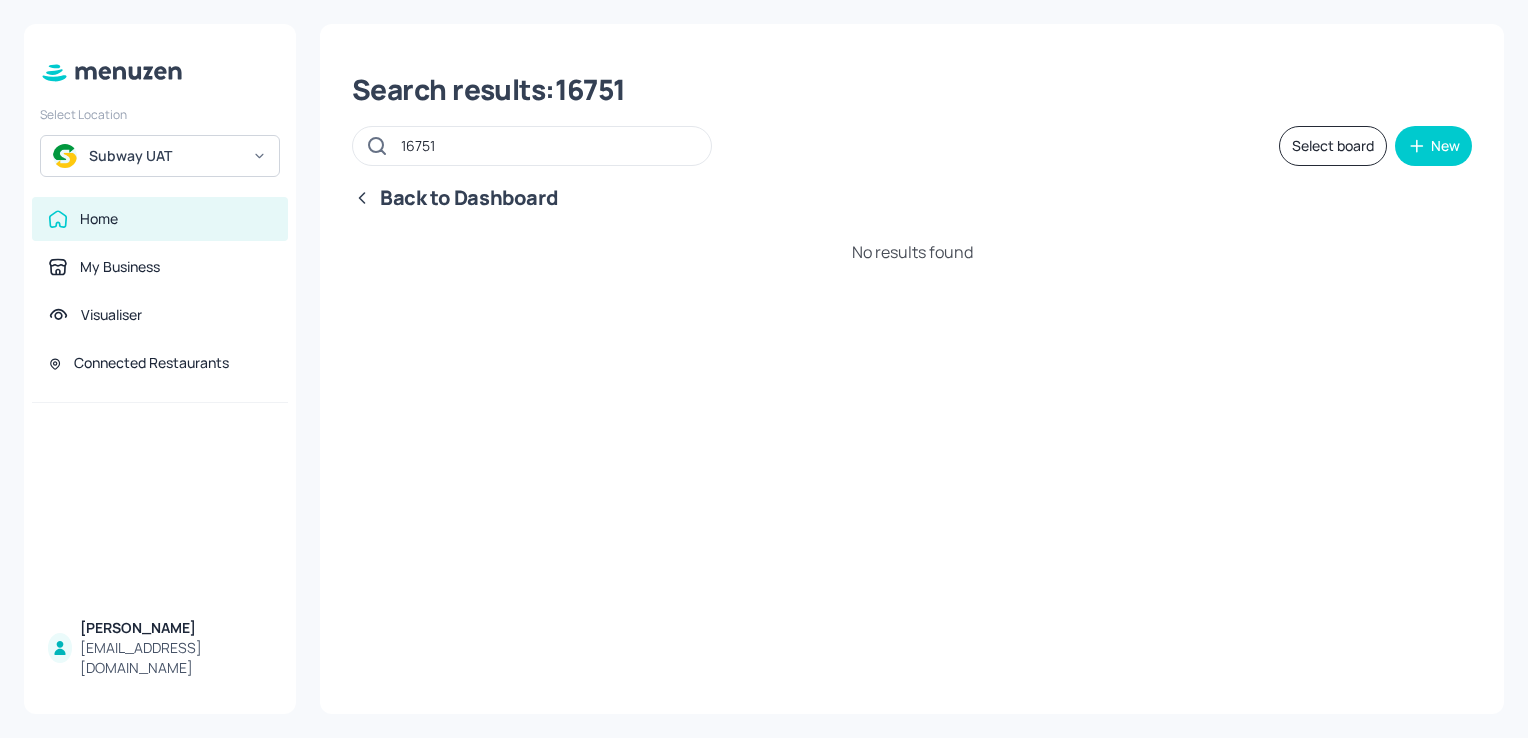 type on "16751" 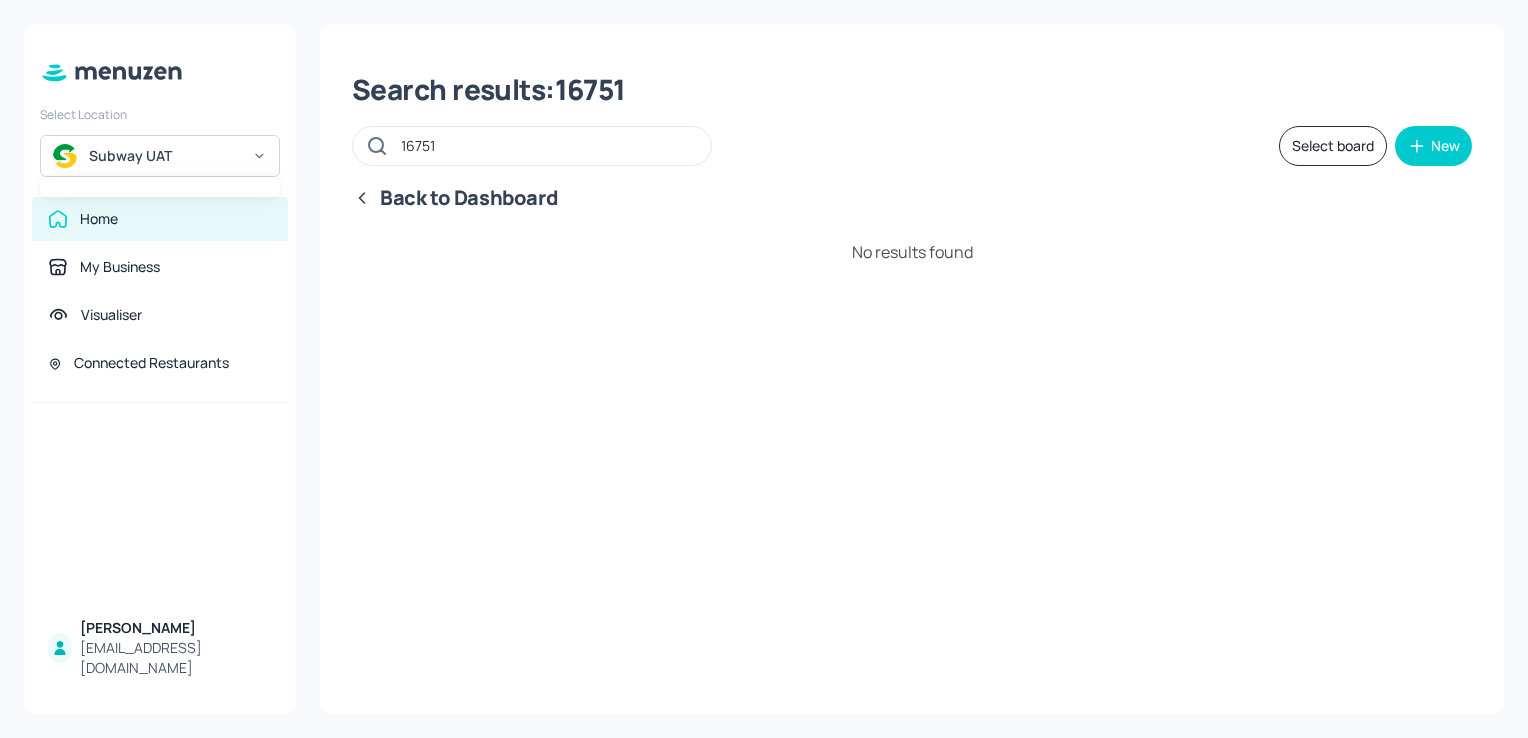 click at bounding box center (764, 369) 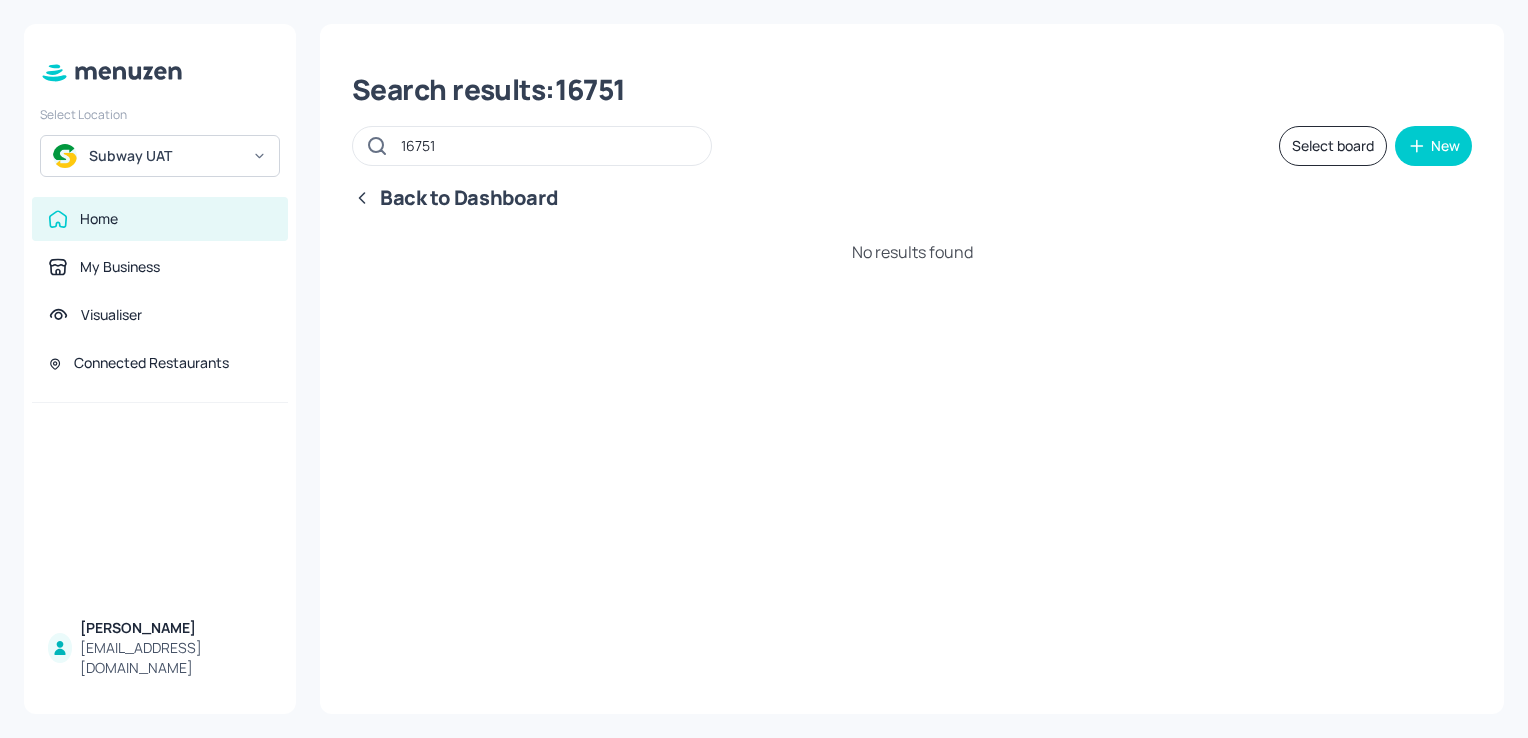 click 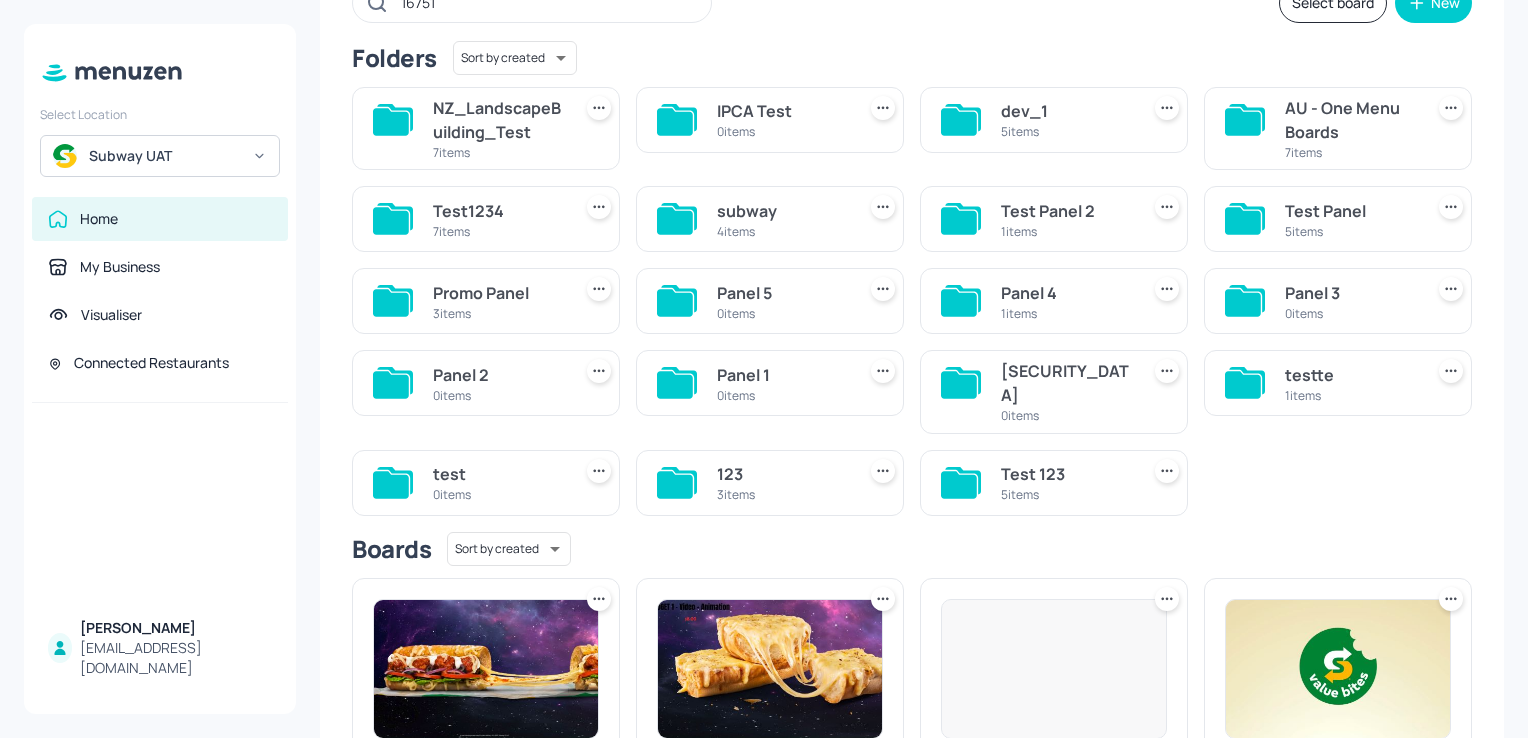 scroll, scrollTop: 0, scrollLeft: 0, axis: both 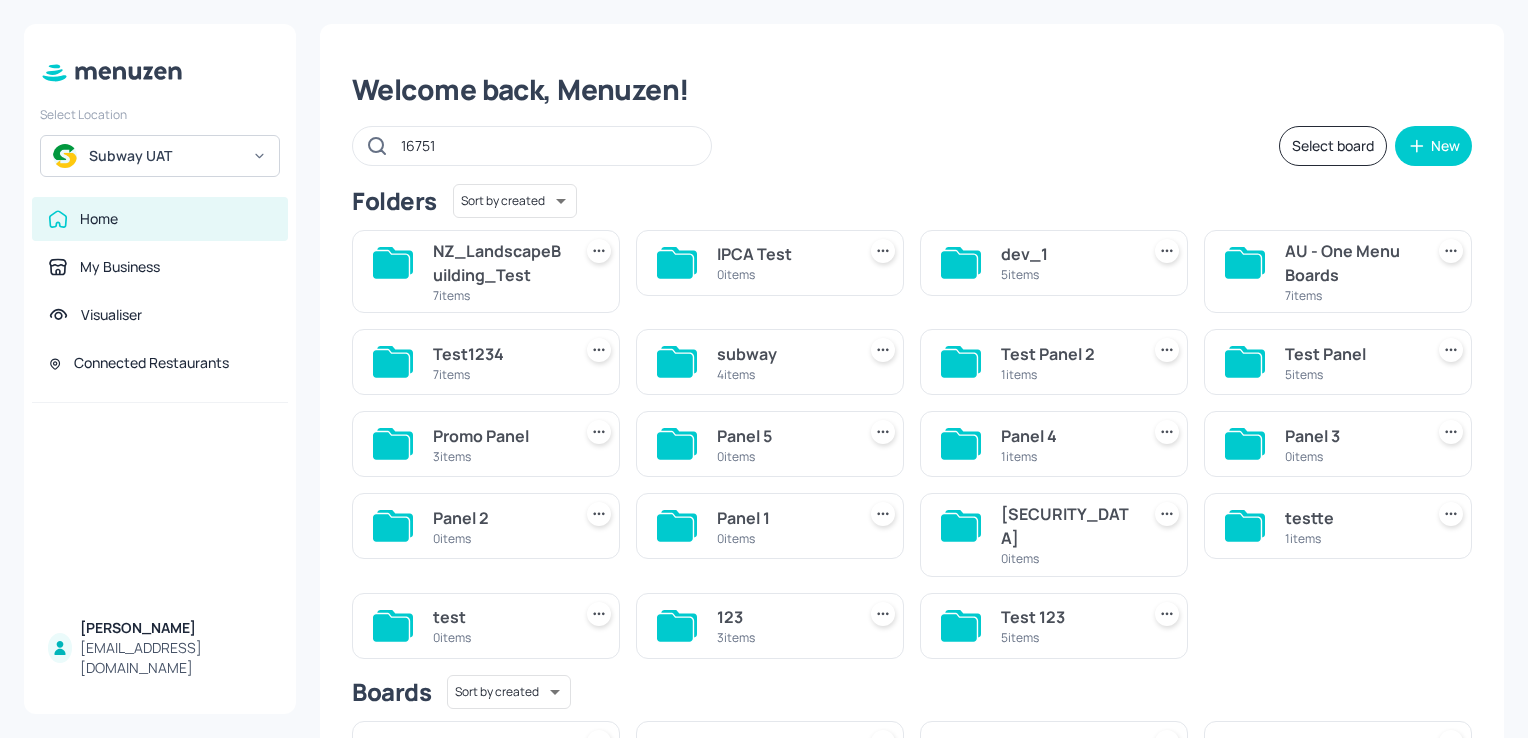 click on "Select board" at bounding box center [1333, 146] 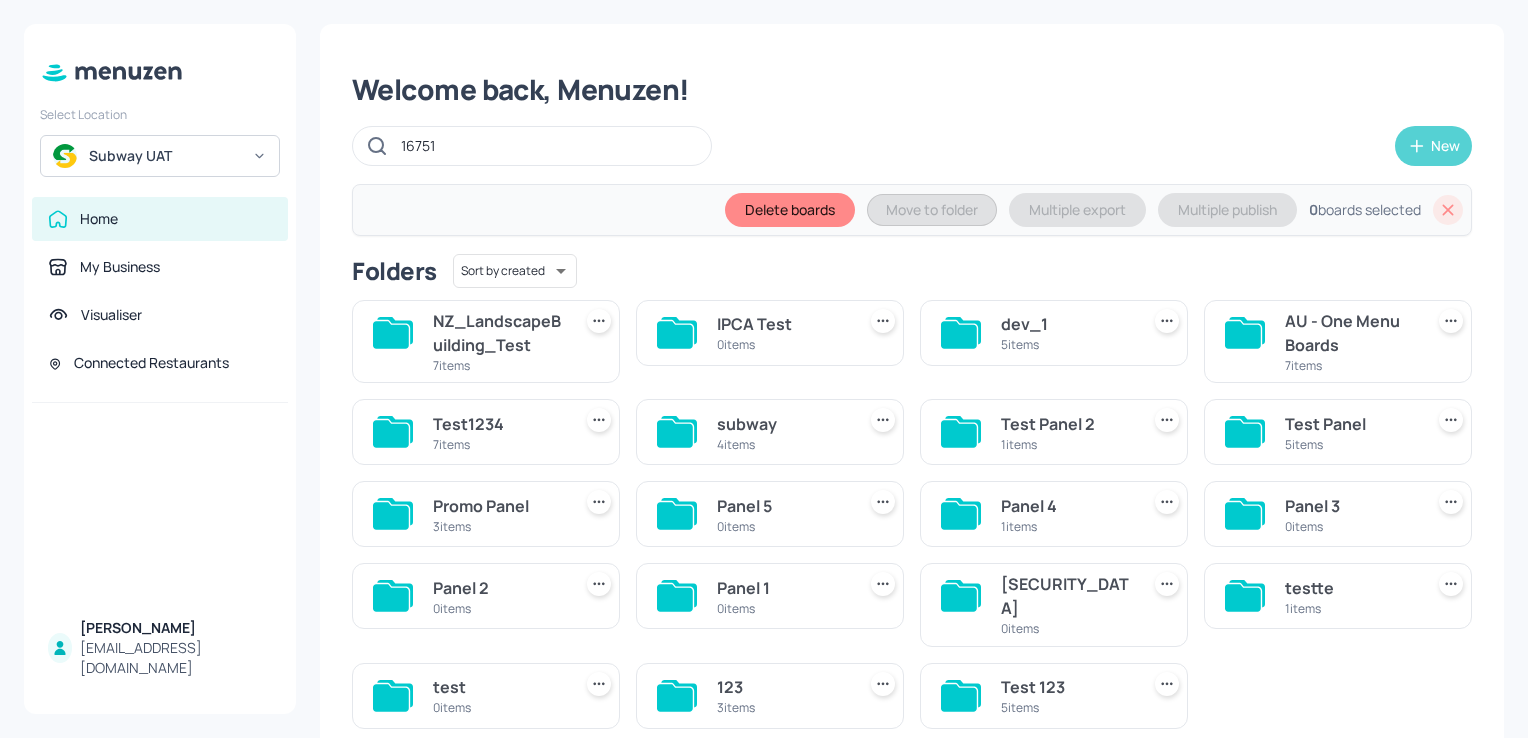 click on "New" at bounding box center (1445, 146) 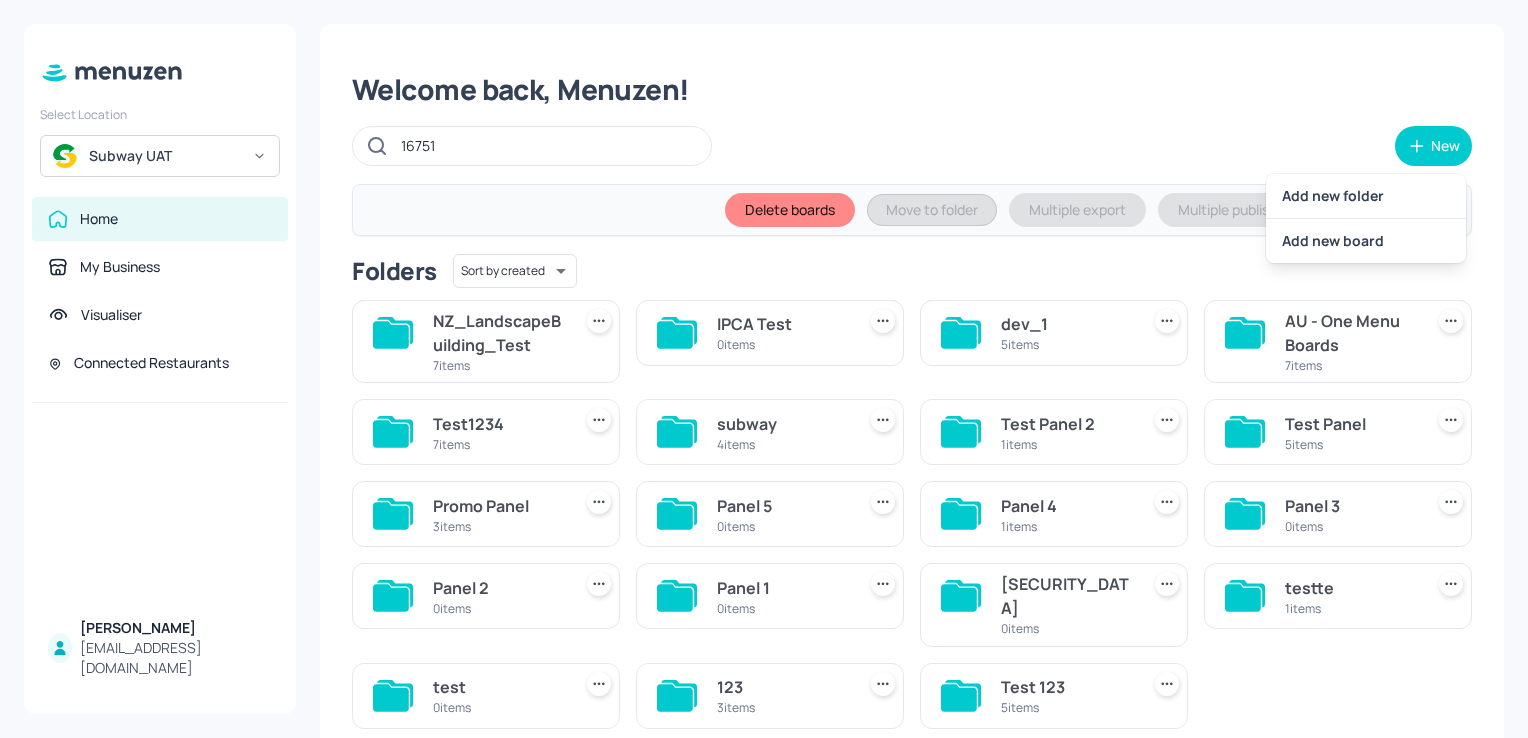 click at bounding box center [764, 369] 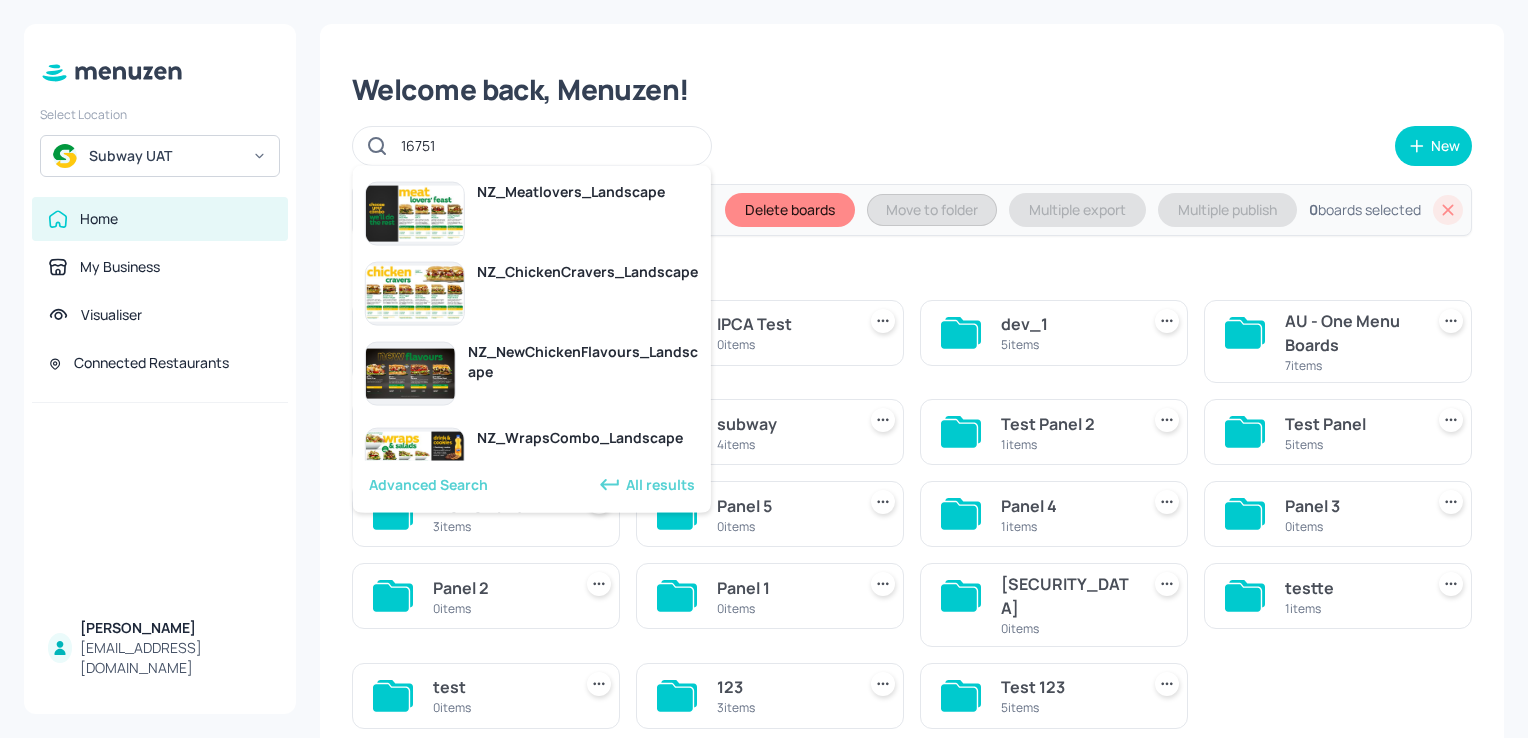 click on "16751" at bounding box center [546, 145] 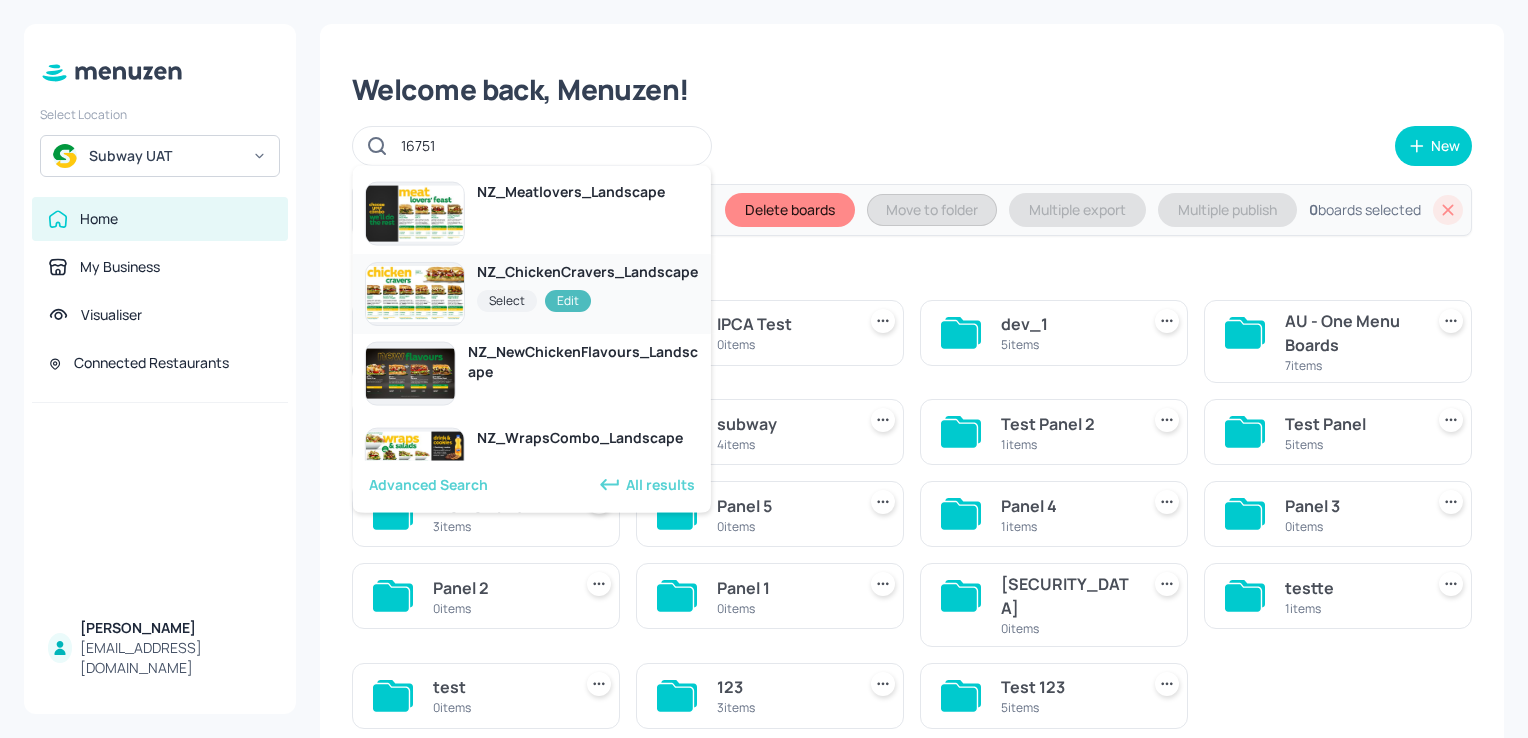 click on "NZ_ChickenCravers_Landscape" at bounding box center [587, 272] 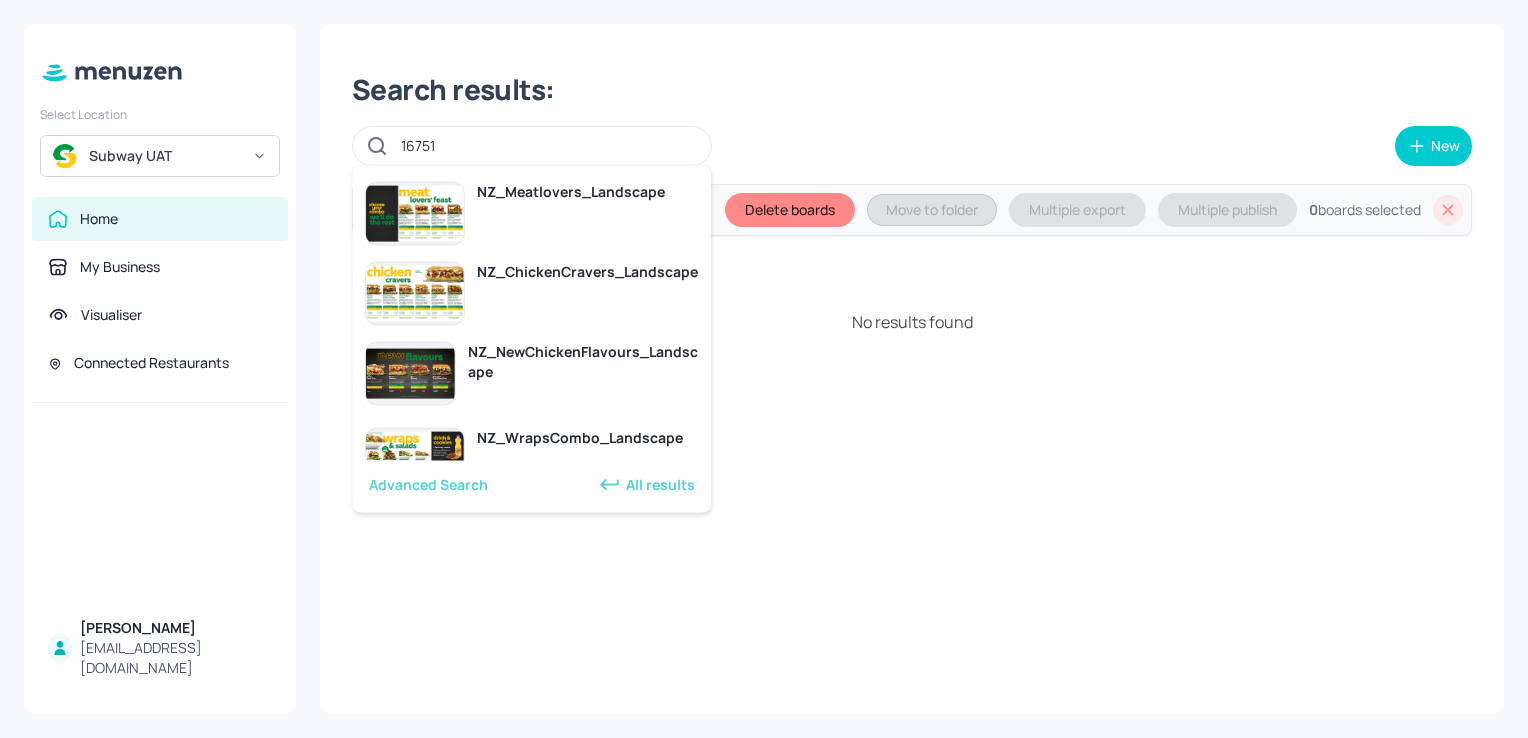 click on "All results" at bounding box center (646, 485) 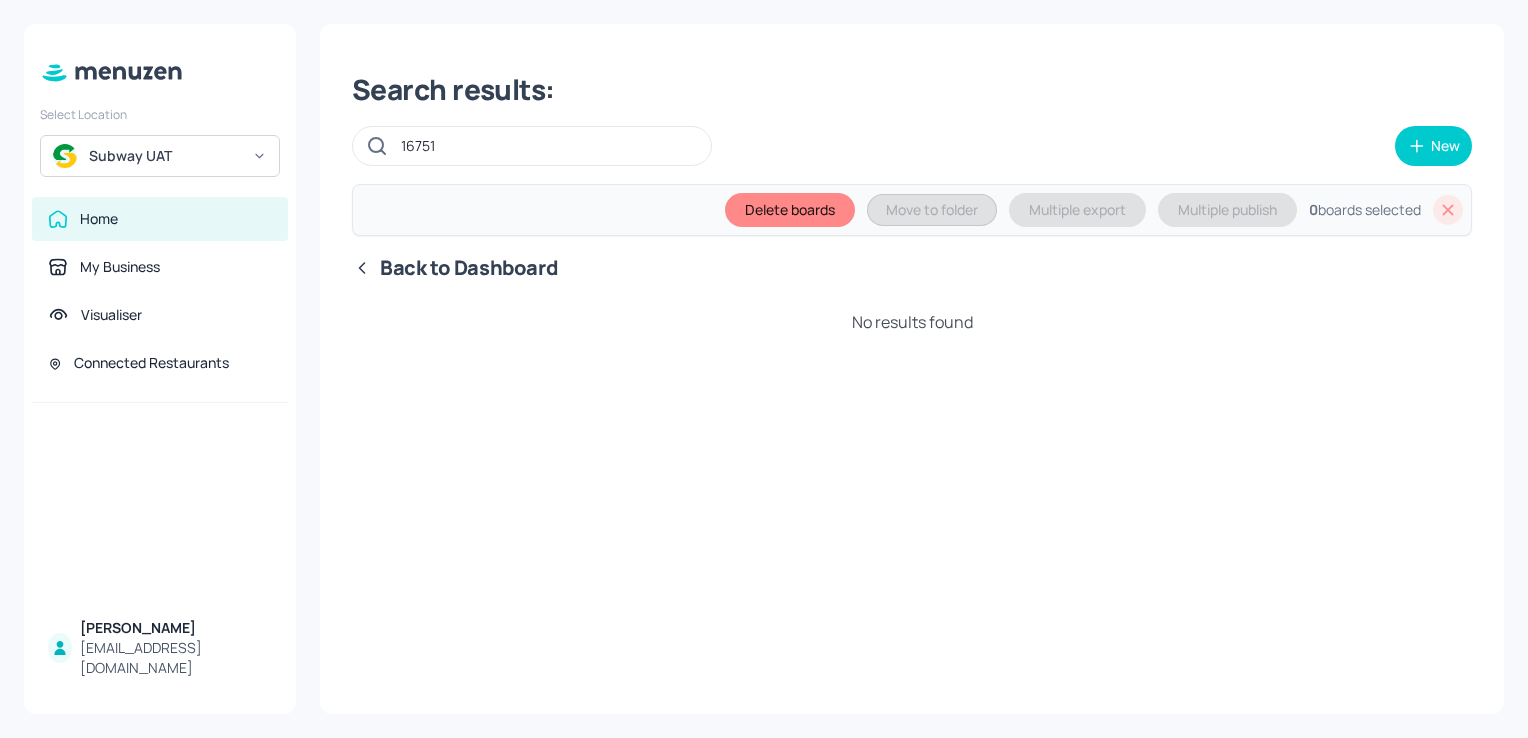 click on "Home" at bounding box center (160, 219) 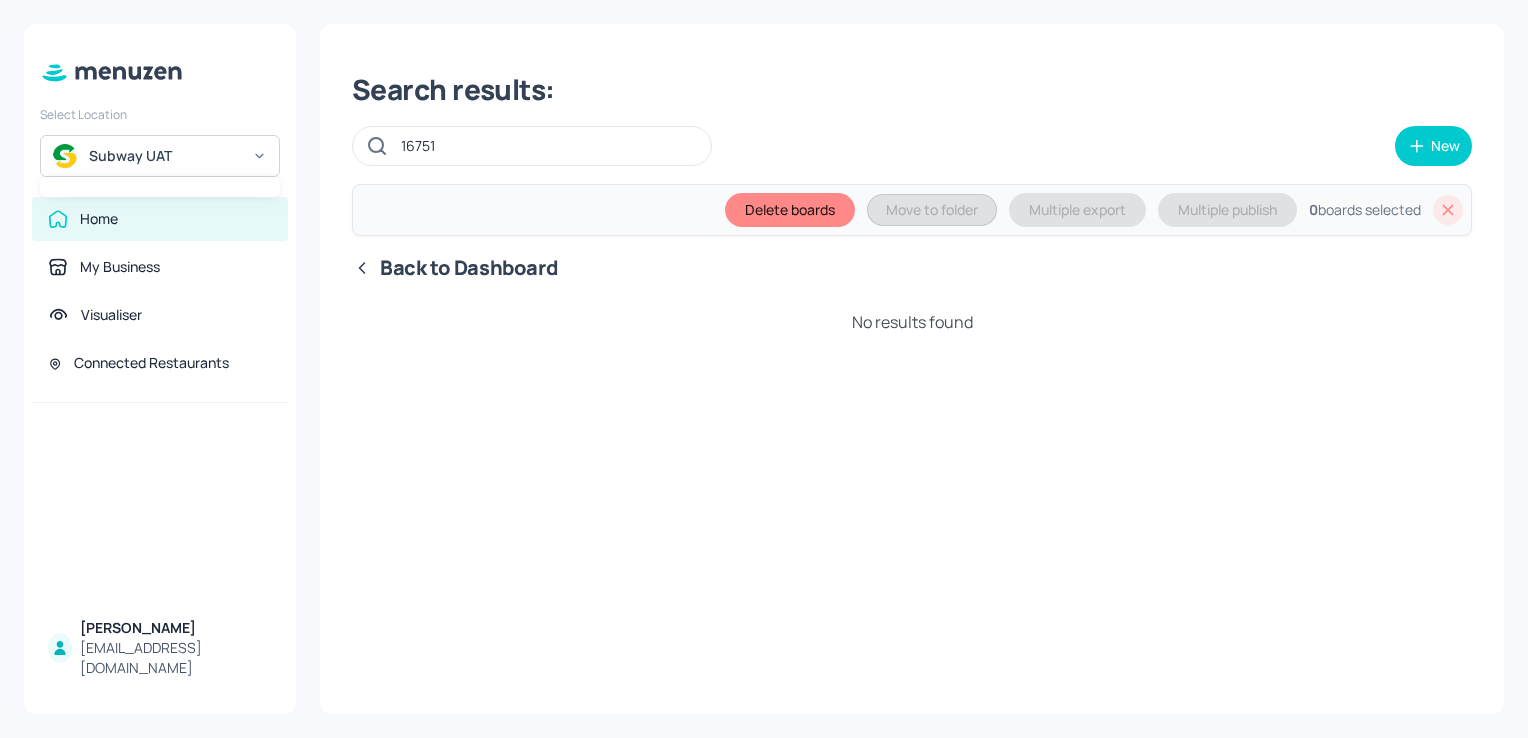 click at bounding box center (764, 369) 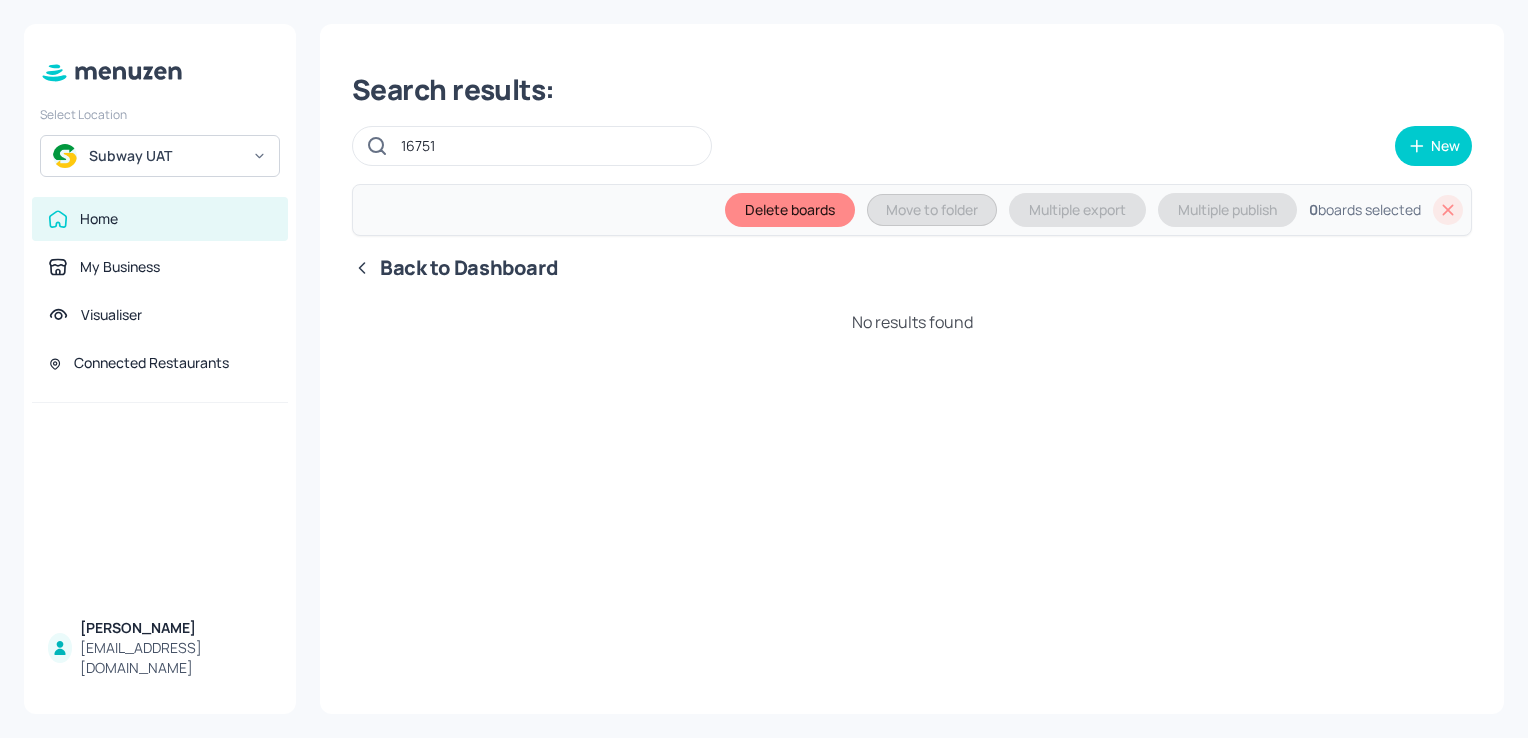 click 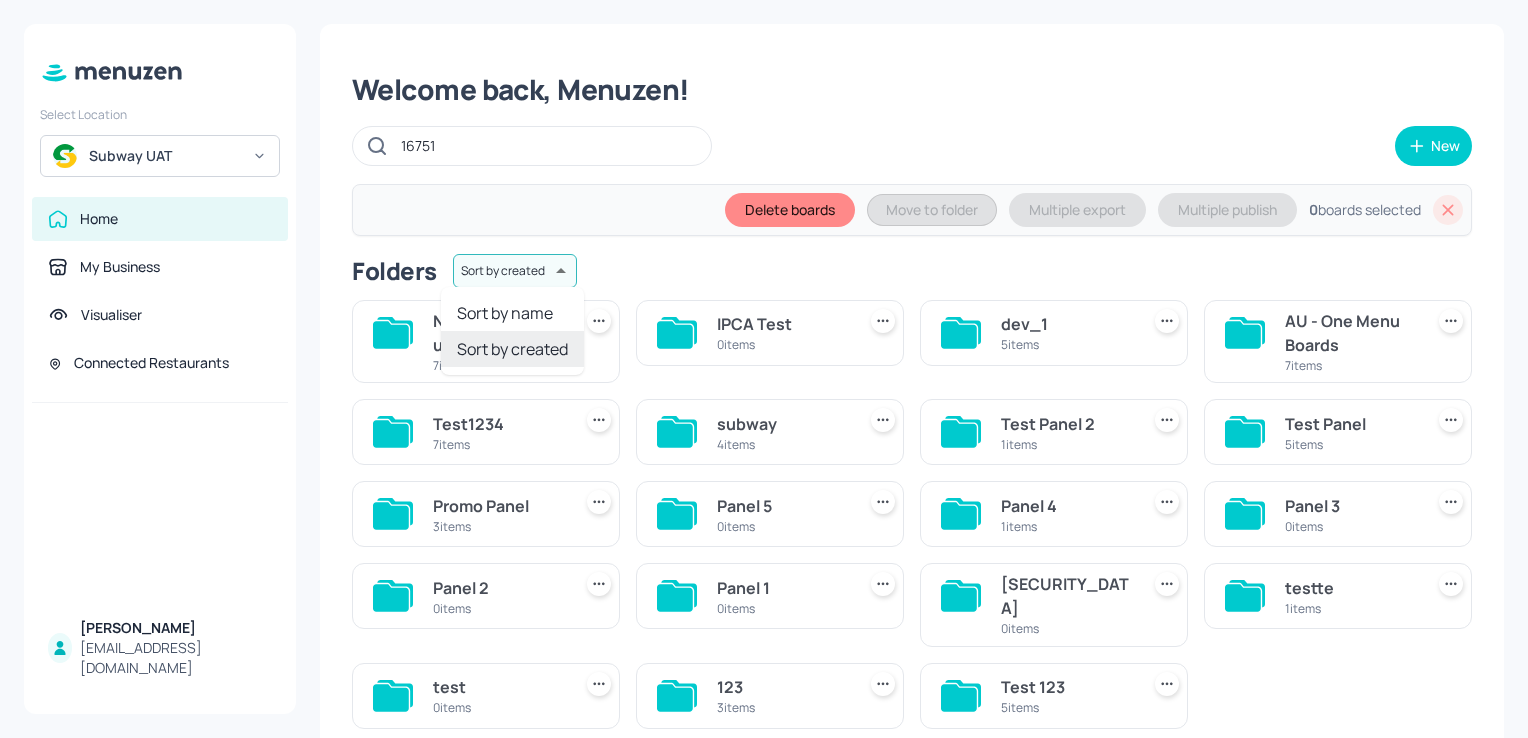 click on "Select Location Subway UAT Home My Business Visualiser Connected Restaurants [PERSON_NAME] [EMAIL_ADDRESS][DOMAIN_NAME] Welcome back, Menuzen! 16751 New Delete boards Move to folder Multiple export Multiple publish 0  boards selected Folders Sort by created id ​ NZ_LandscapeBuilding_Test 7  items IPCA Test 0  items dev_1 5  items AU - One Menu Boards 7  items Test1234 7  items subway 4  items Test Panel 2 1  items Test Panel 5  items Promo Panel 3  items Panel 5 0  items Panel 4 1  items Panel 3 0  items Panel 2 0  items Panel 1 0  items [SECURITY_DATA] 0  items testte 1  items test 0  items 123 3  items Test 123 5  items Boards Sort by created id ​ Test123456 Last updated [DATE]. Test12345 Last updated about [DATE]. Demo Subcon Created [DATE]. Video 2 Test Last updated [DATE]. Video 1 Test Last updated [DATE]. 12345 Last updated [DATE]. Test123456 Last updated [DATE]. Smart Layout V2 Test Last updated [DATE]. IPCA TEST DEMO [SECURITY_DATA] IPCA TEST" at bounding box center [764, 369] 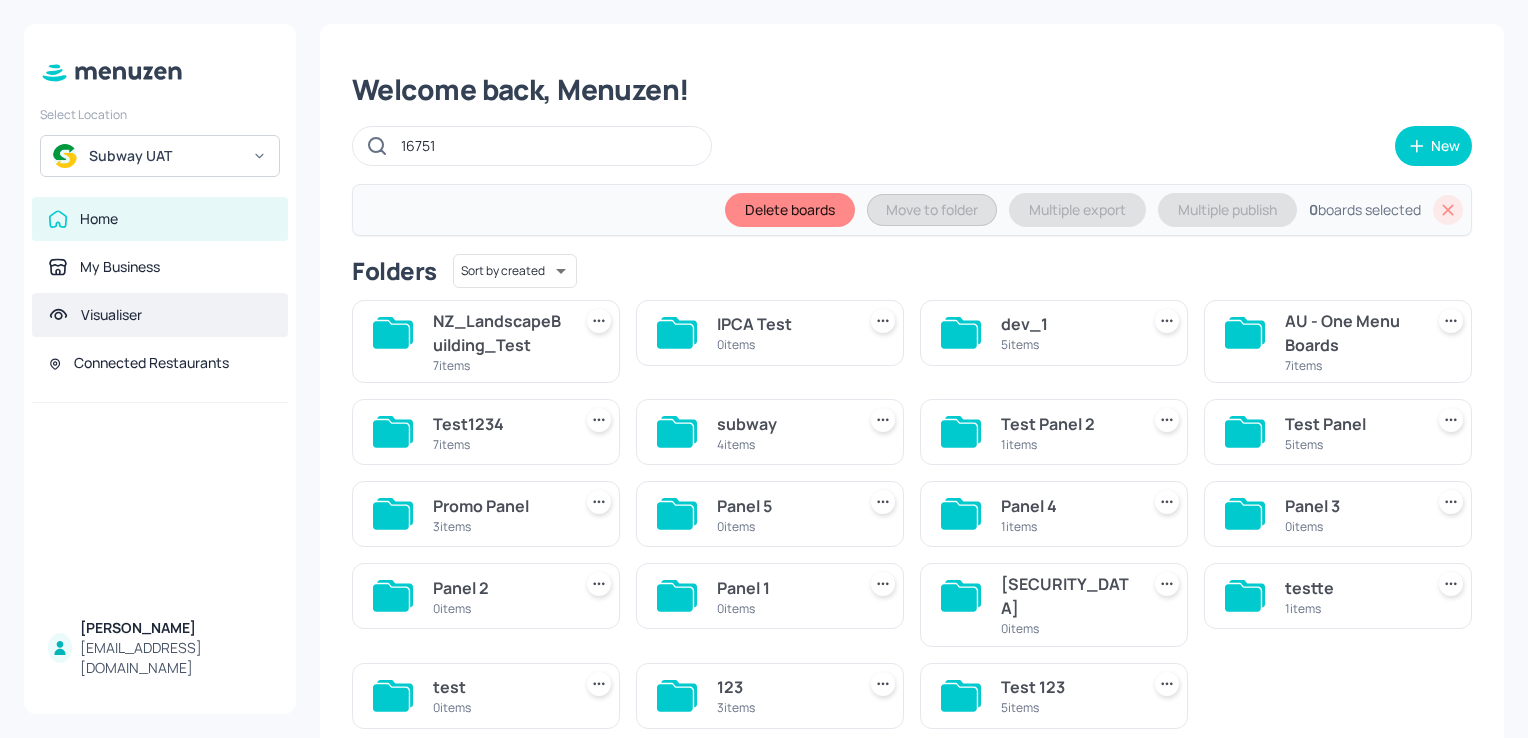 click on "Visualiser" at bounding box center [160, 315] 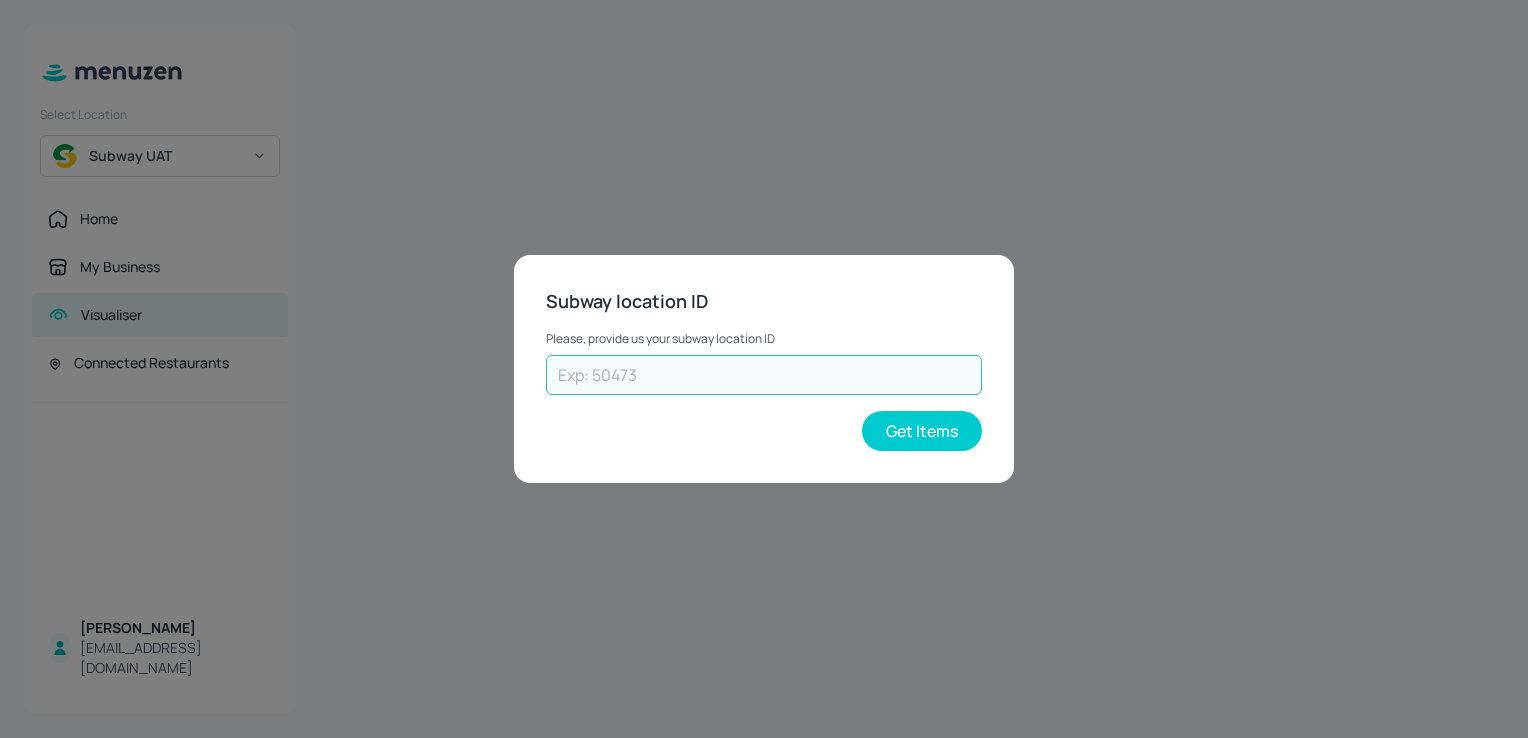 click at bounding box center (764, 375) 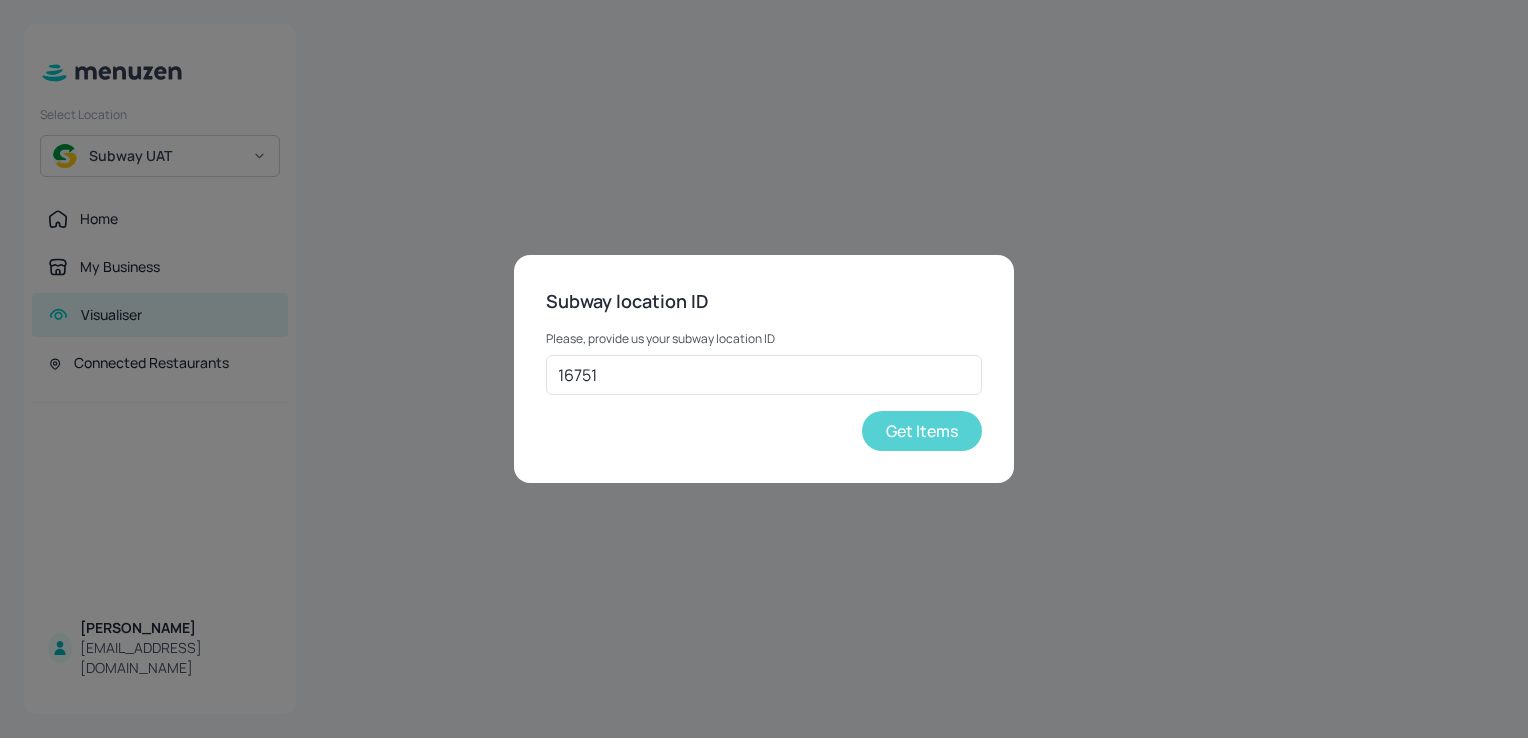 click on "Get Items" at bounding box center (922, 431) 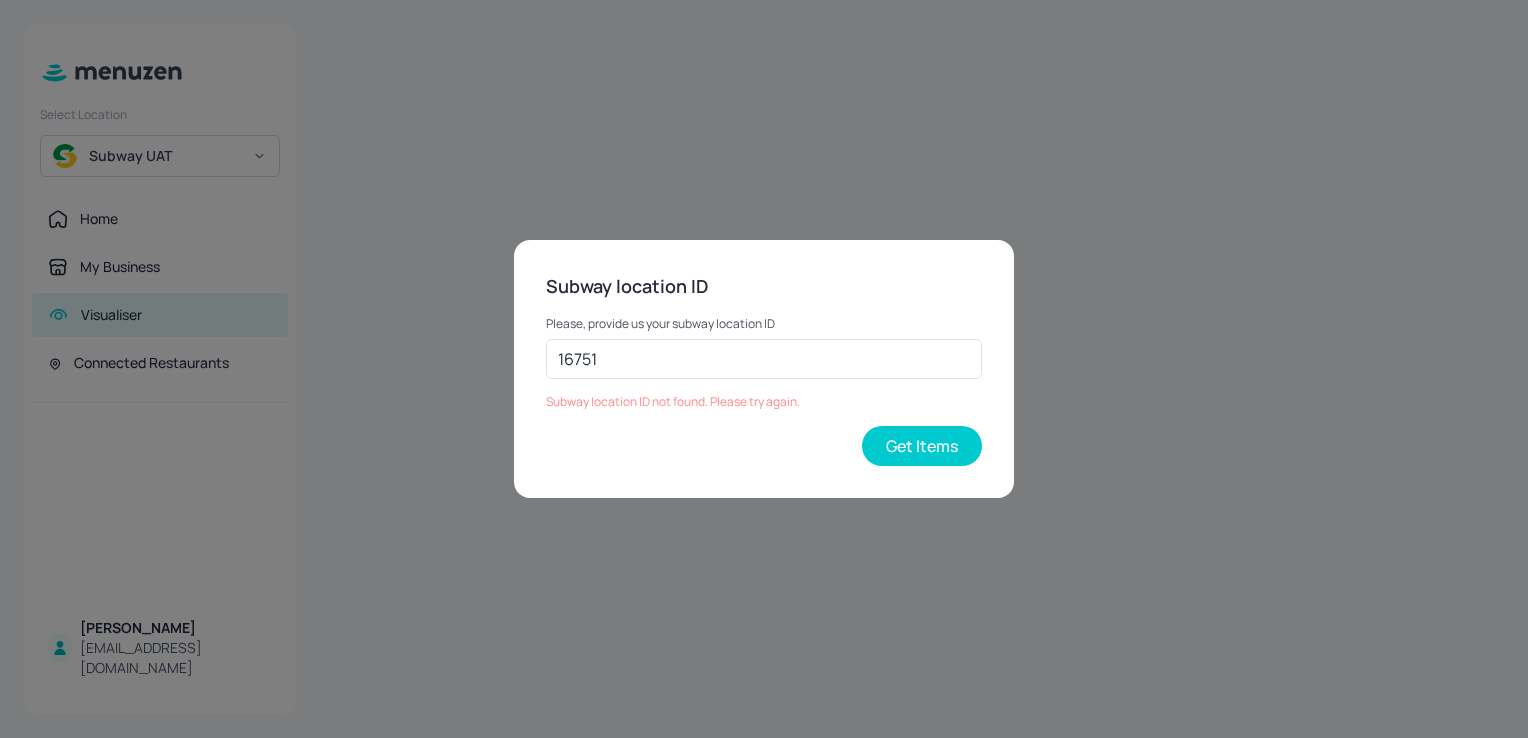 click on "Subway location ID Please, provide us your subway location ID 16751 ​ Subway location ID not found. Please try again. Get Items" at bounding box center (764, 369) 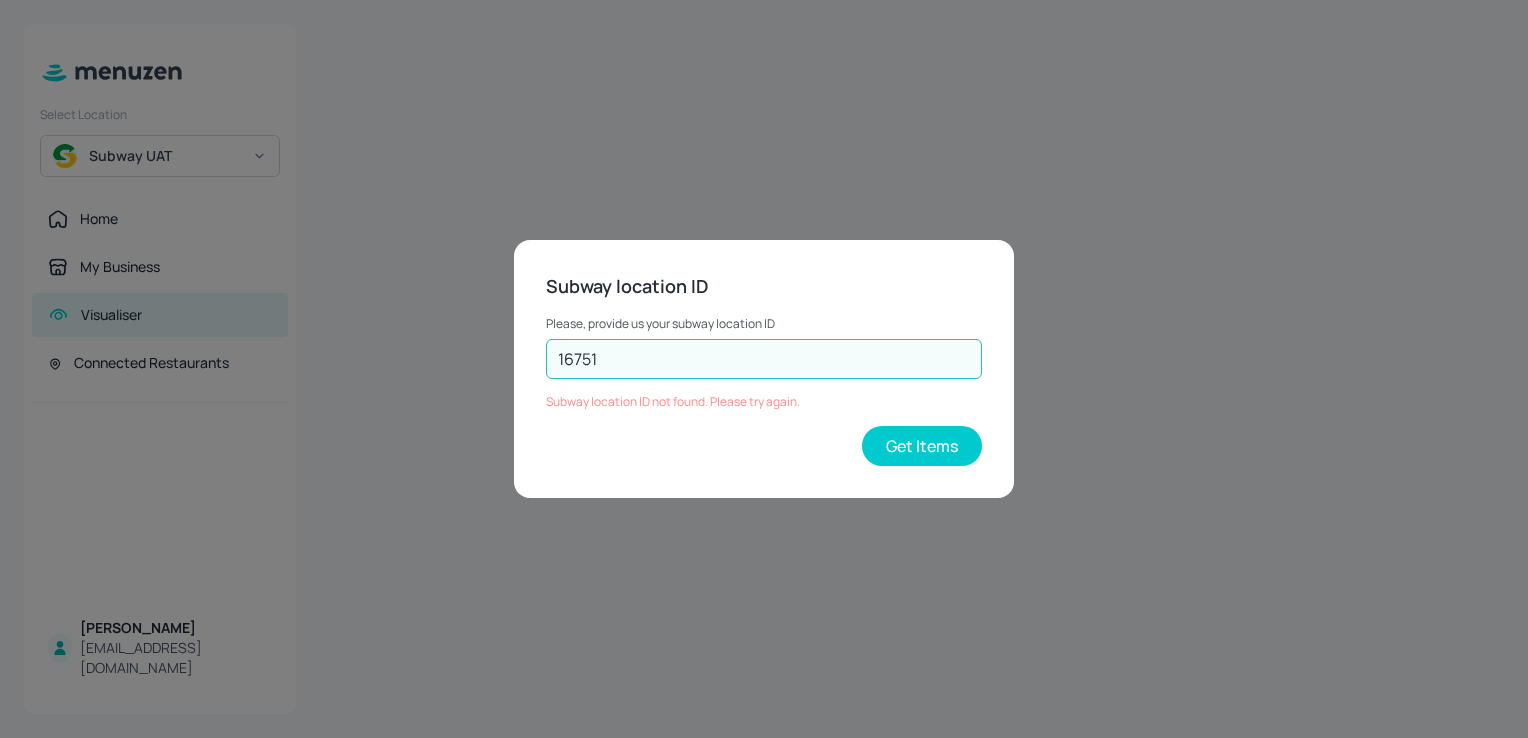 click on "16751" at bounding box center (764, 359) 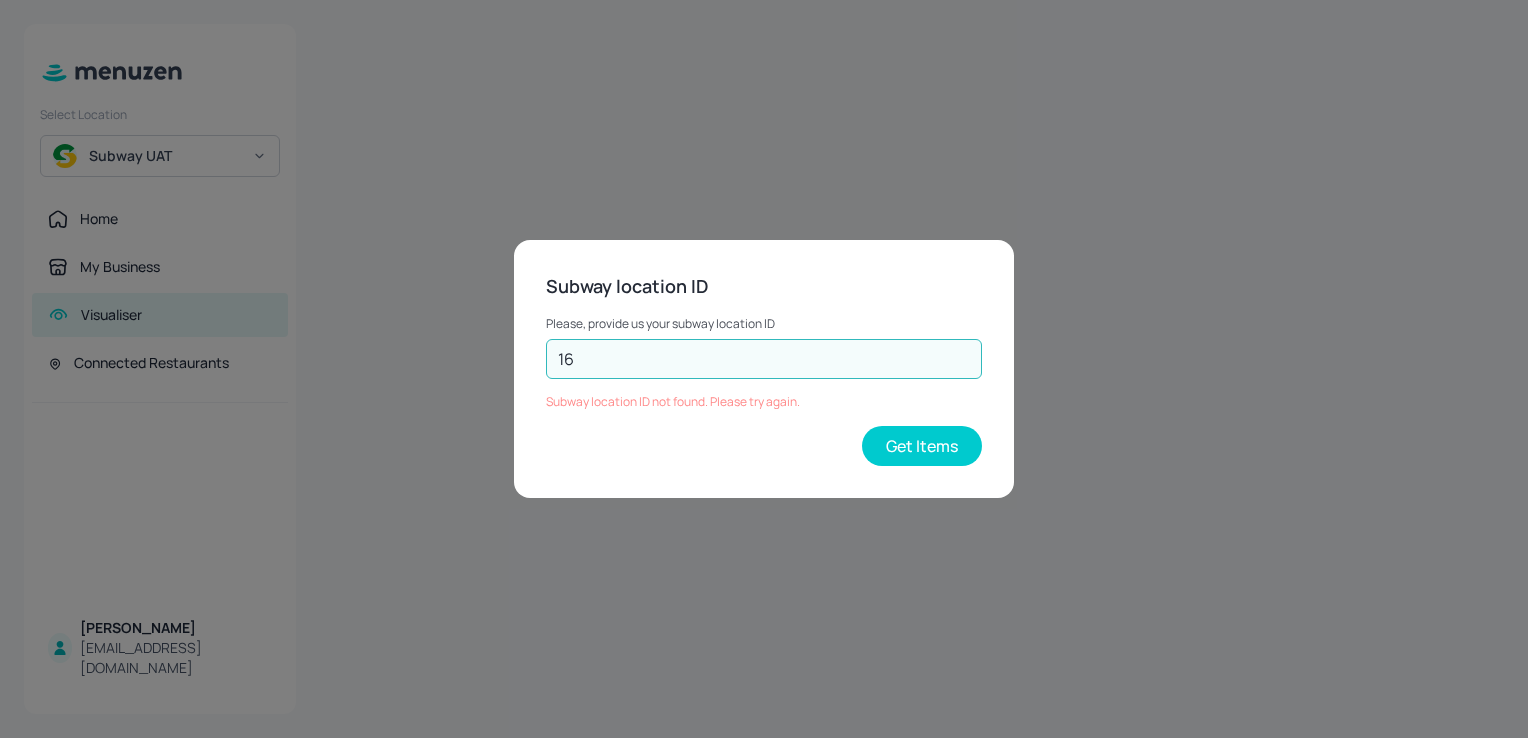 type on "1" 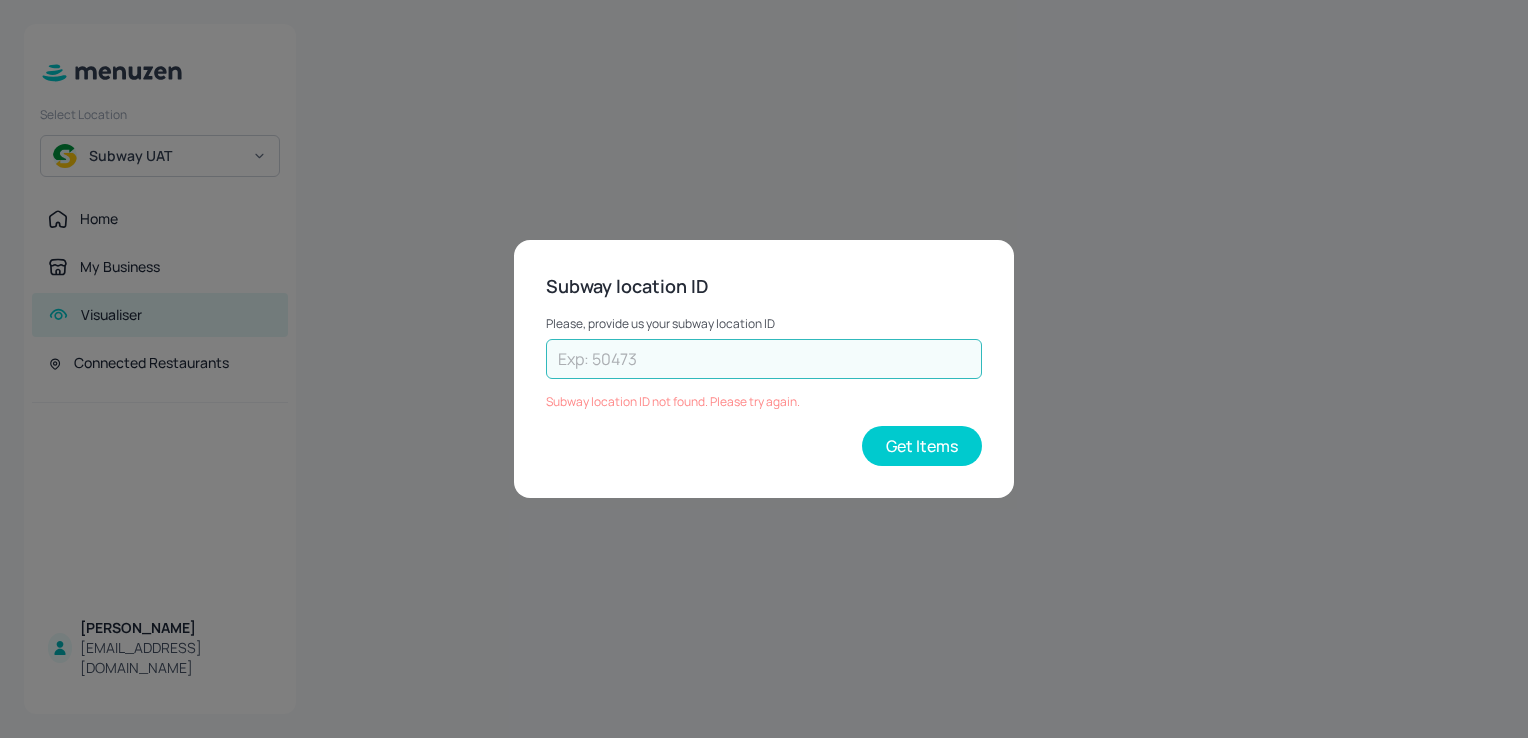 type 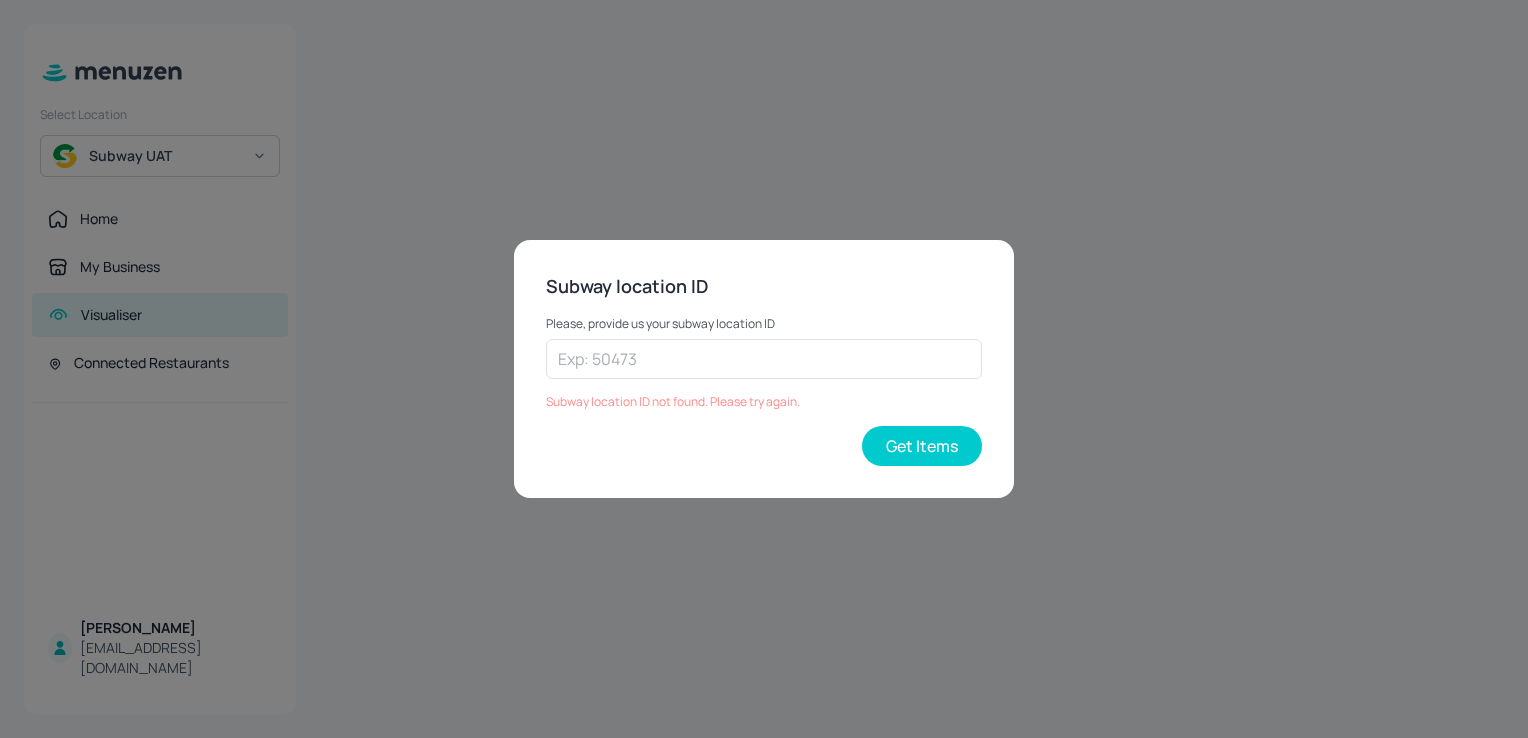 click on "Subway location ID Please, provide us your subway location ID ​ Subway location ID not found. Please try again. Get Items" at bounding box center (764, 369) 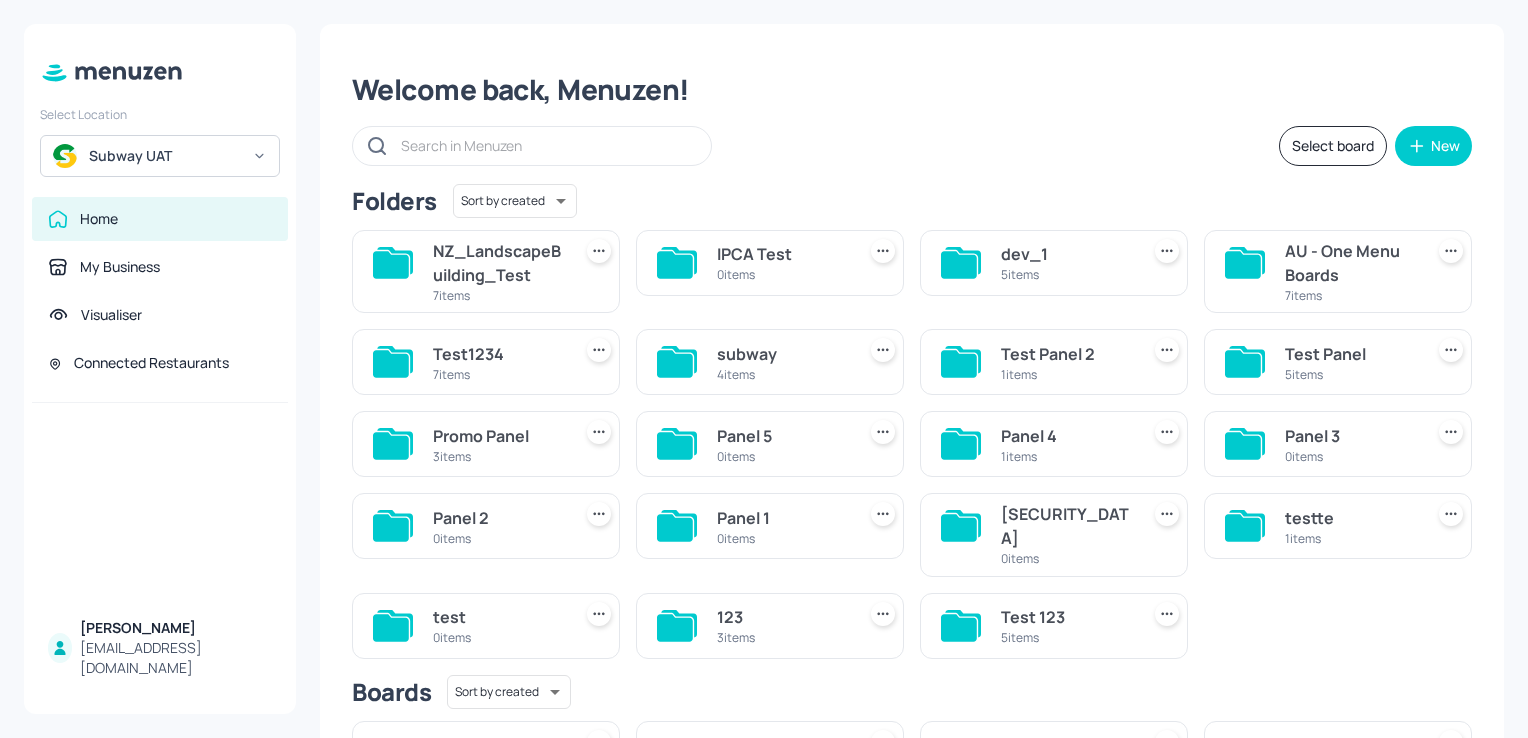 click on "Subway UAT" at bounding box center (160, 156) 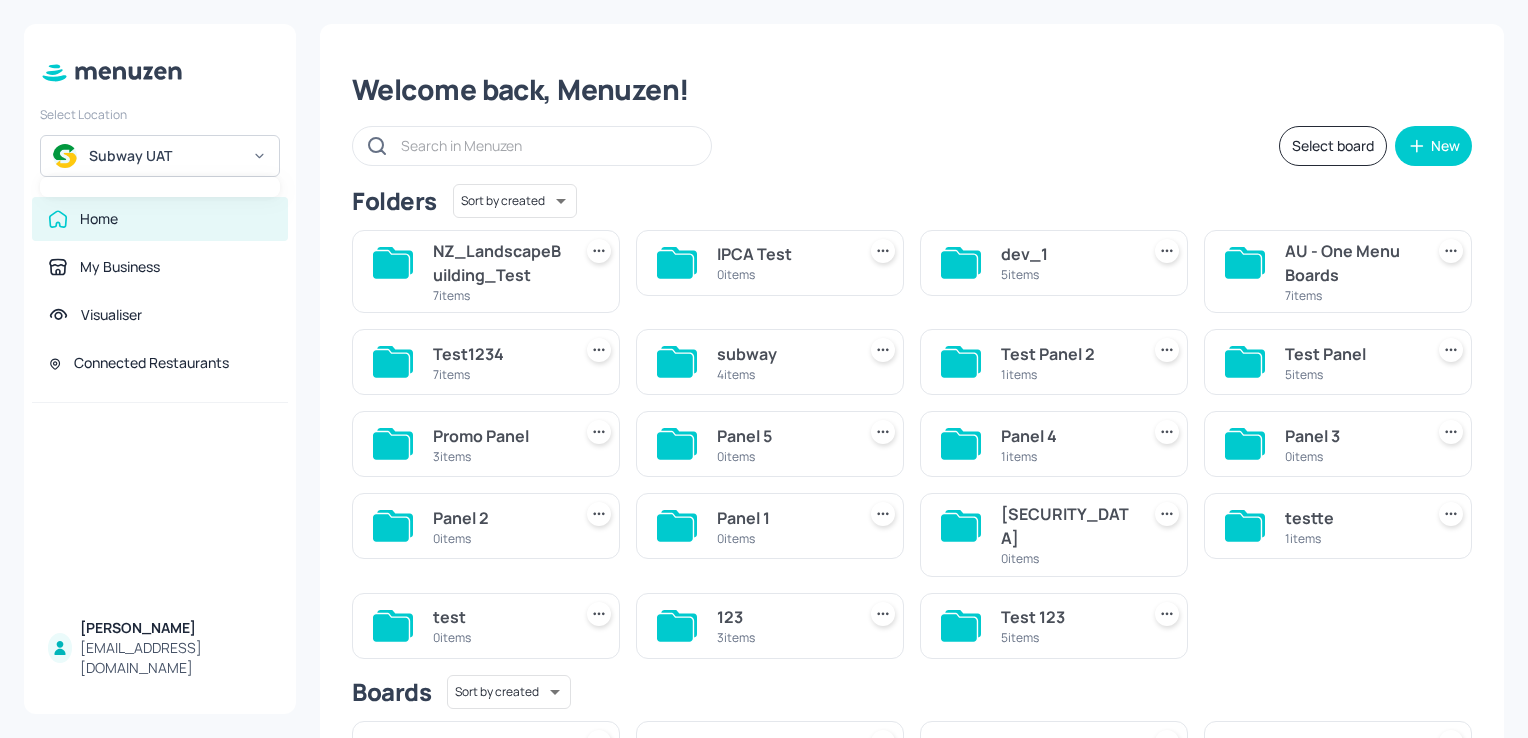 drag, startPoint x: 1524, startPoint y: 180, endPoint x: 1531, endPoint y: 322, distance: 142.17242 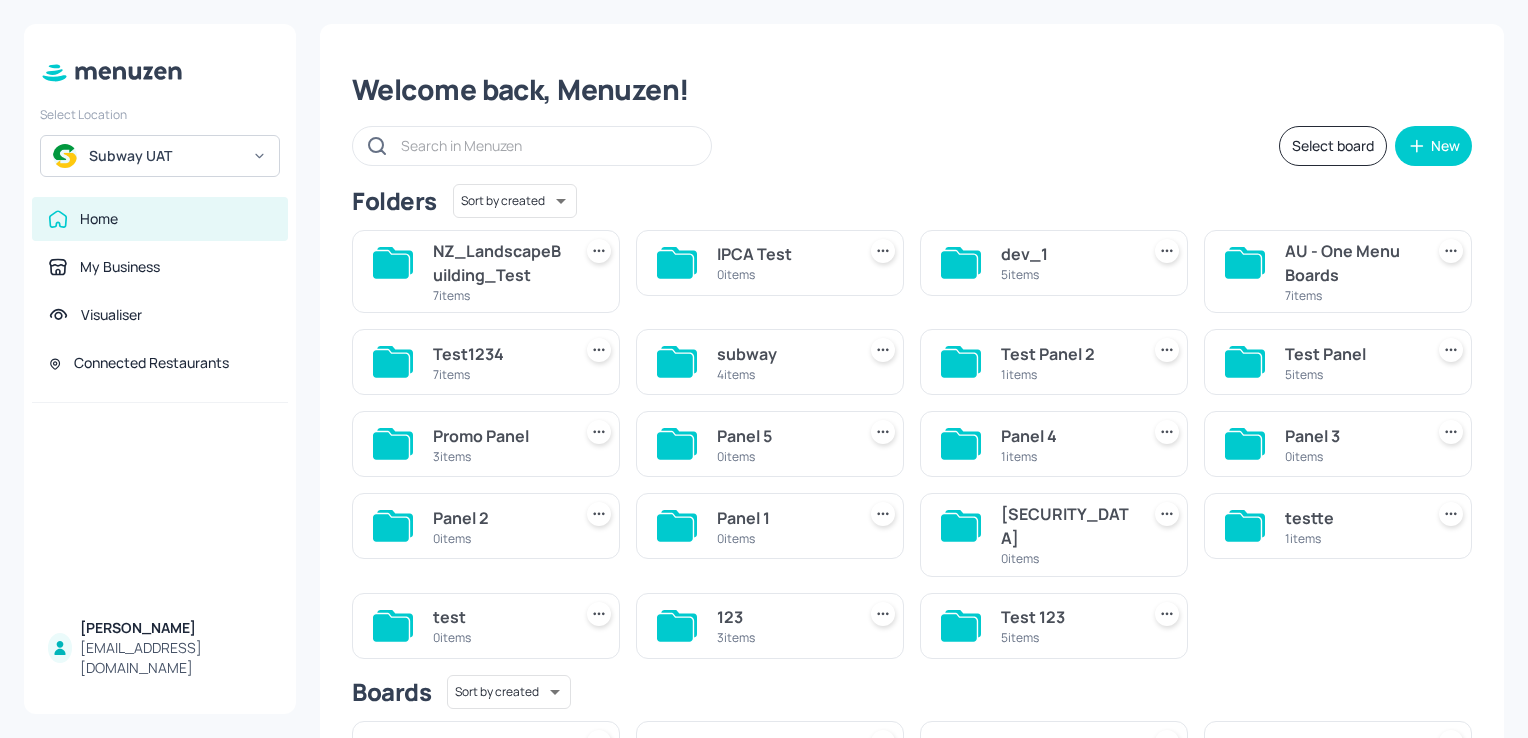 scroll, scrollTop: 646, scrollLeft: 0, axis: vertical 